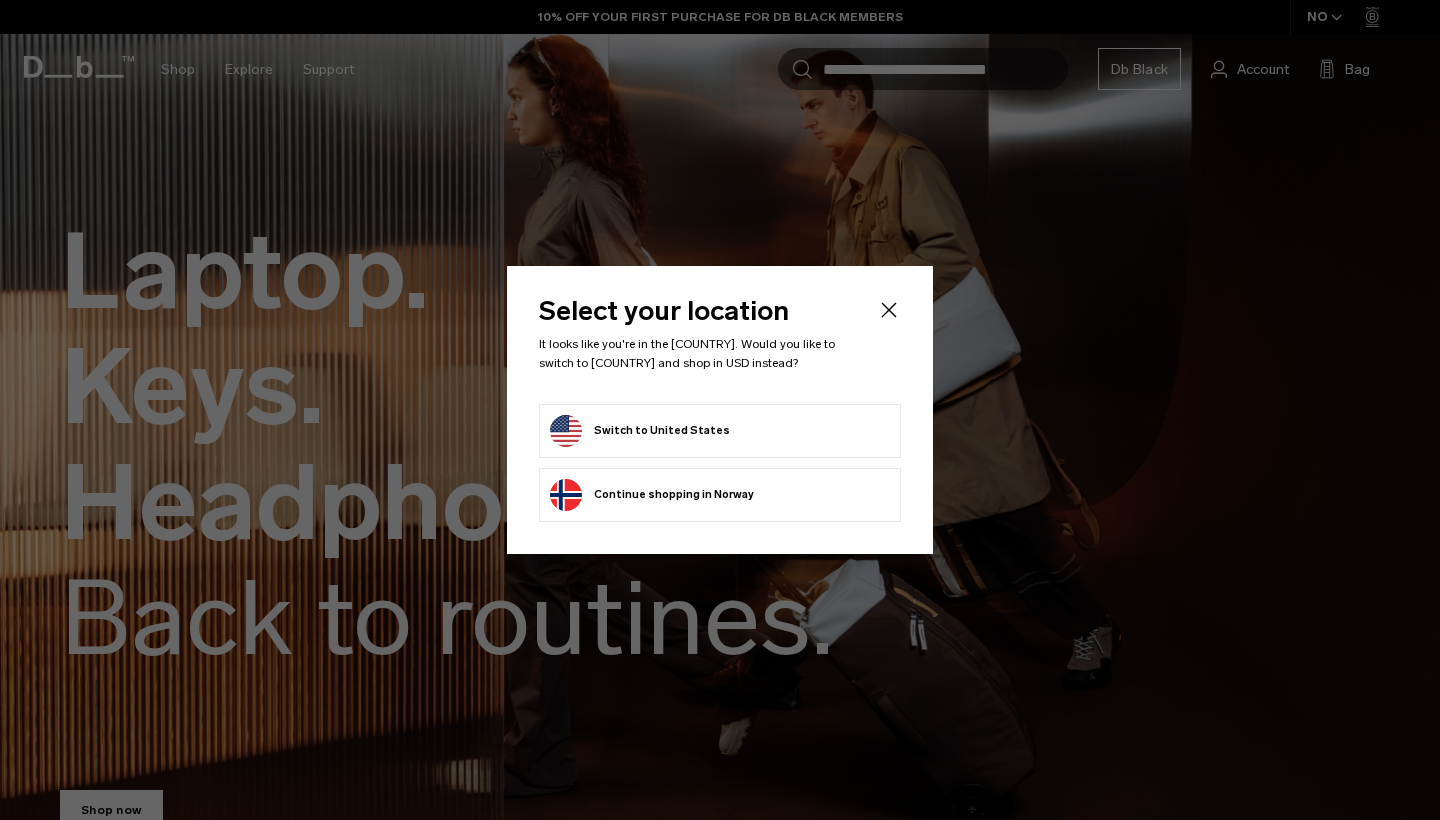 scroll, scrollTop: 0, scrollLeft: 0, axis: both 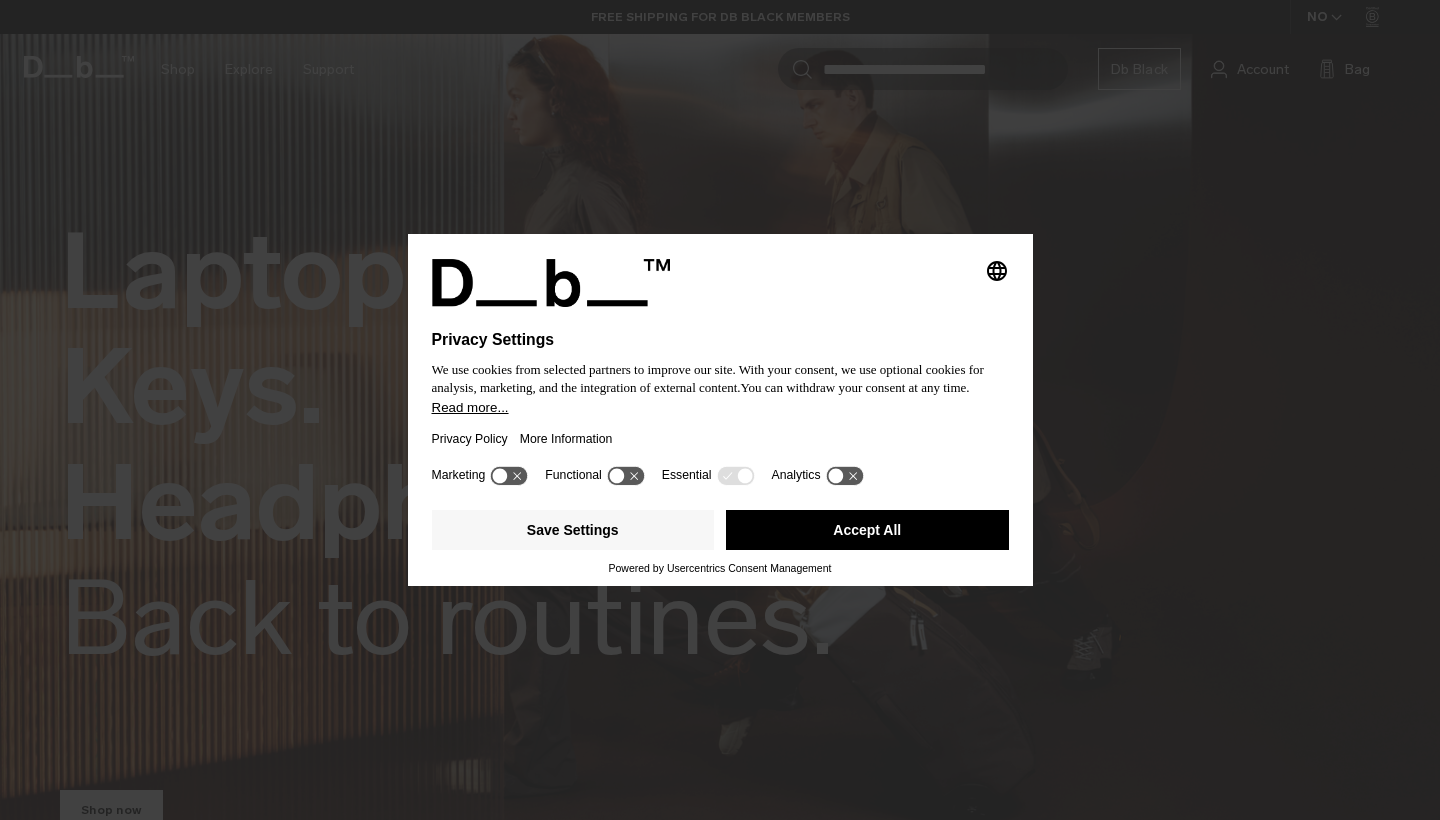 click on "Accept All" at bounding box center (867, 530) 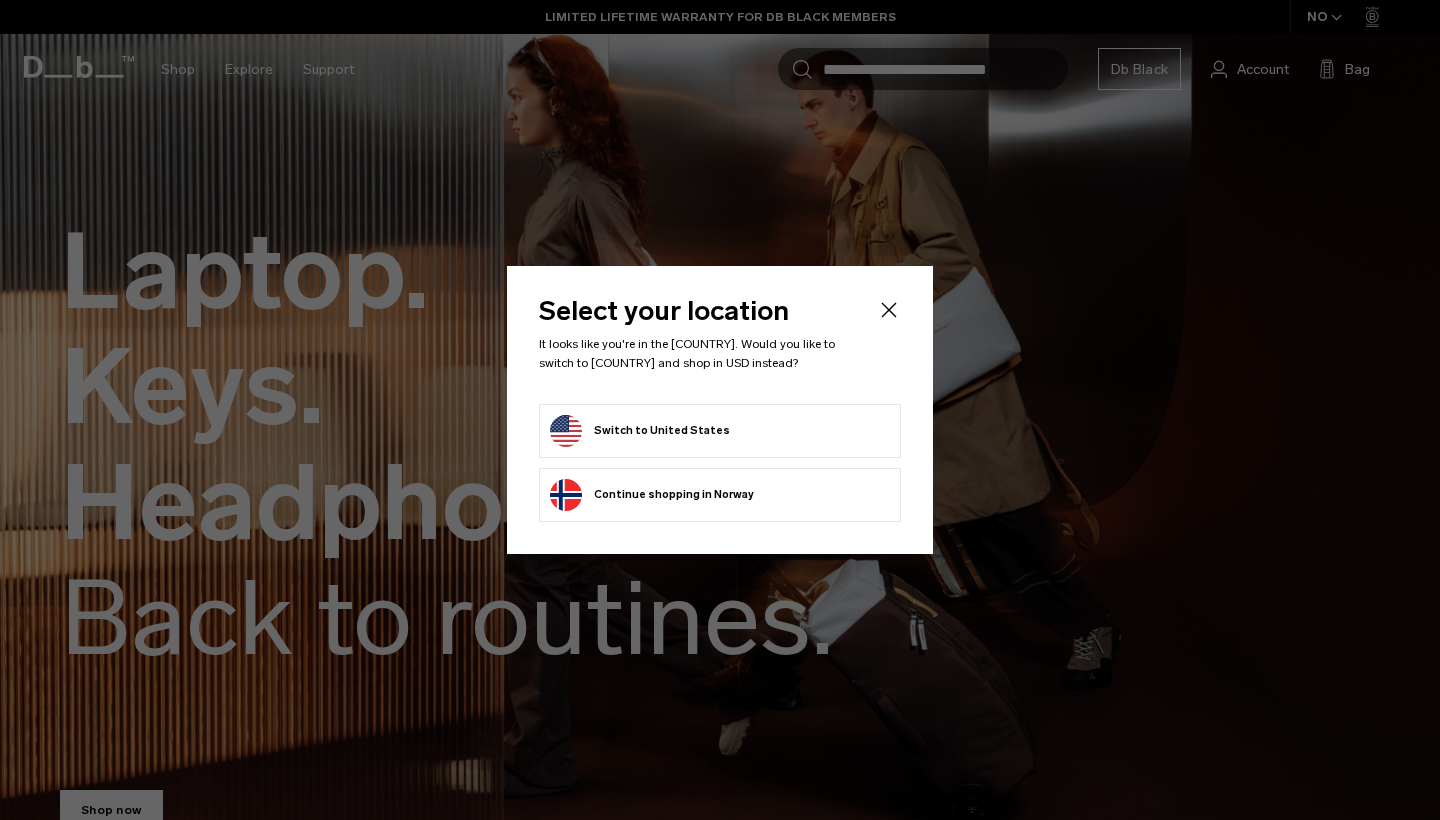 click on "Switch to United States" at bounding box center [720, 431] 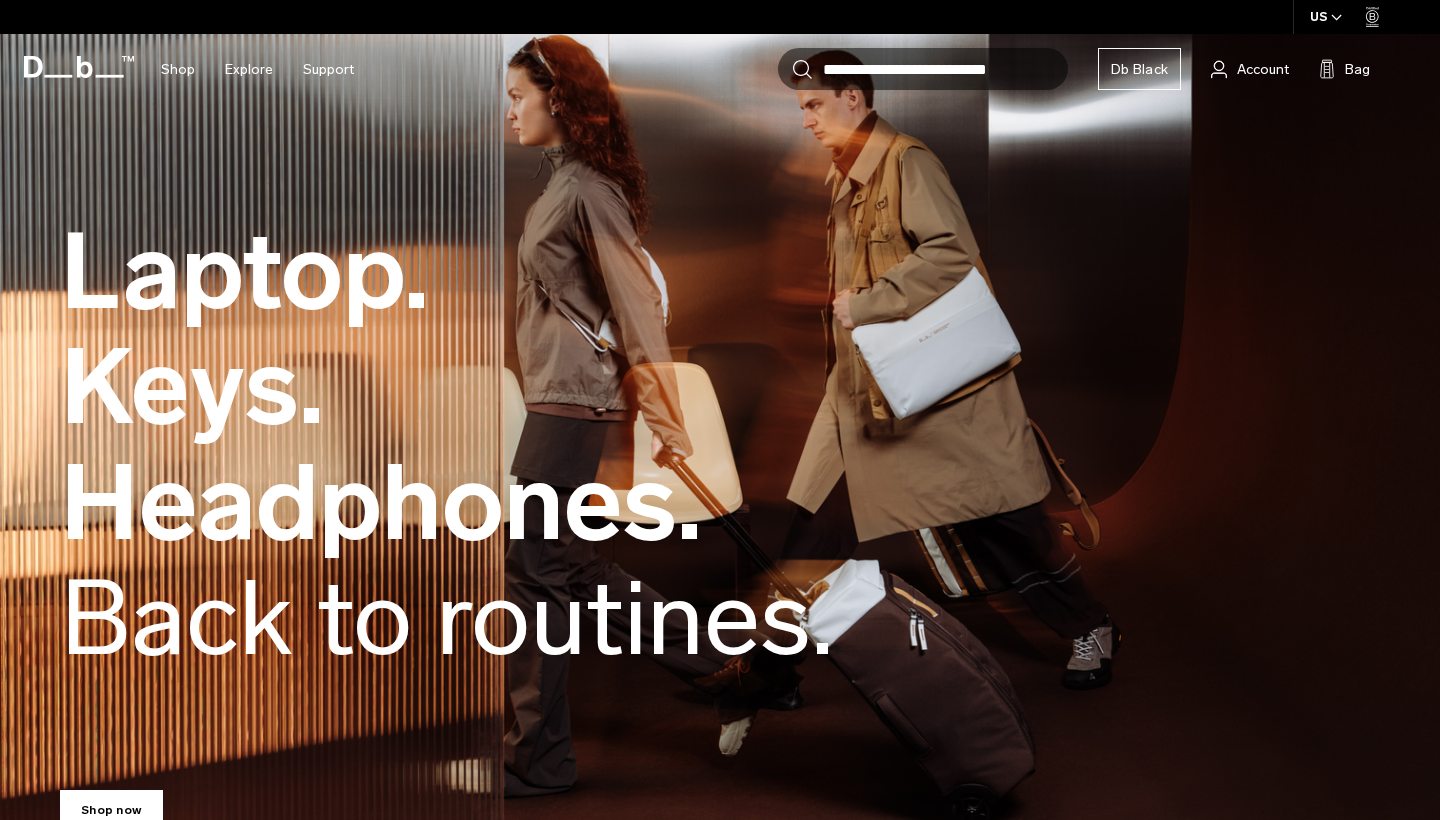 scroll, scrollTop: 0, scrollLeft: 0, axis: both 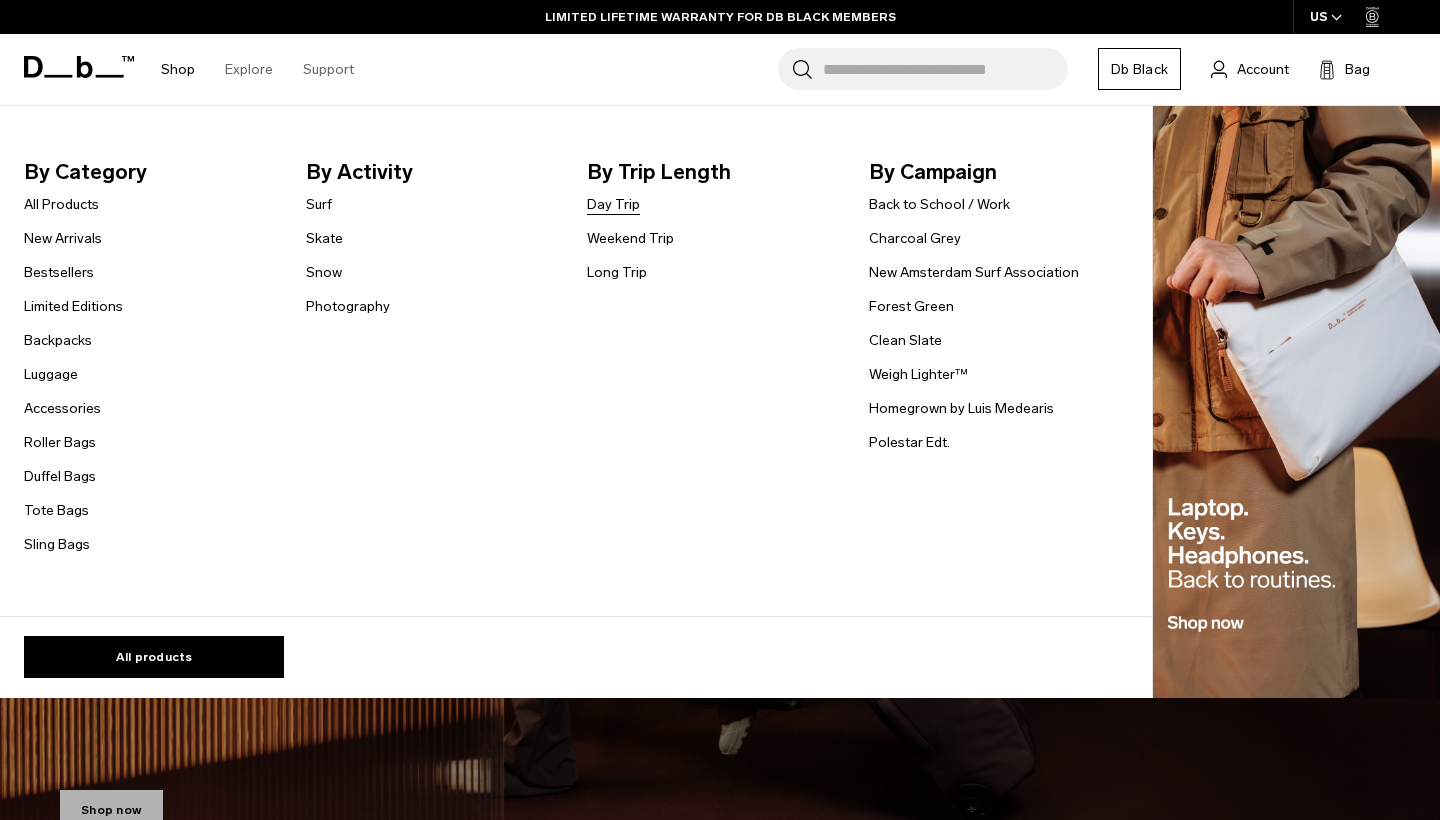 click on "Day Trip" at bounding box center [613, 204] 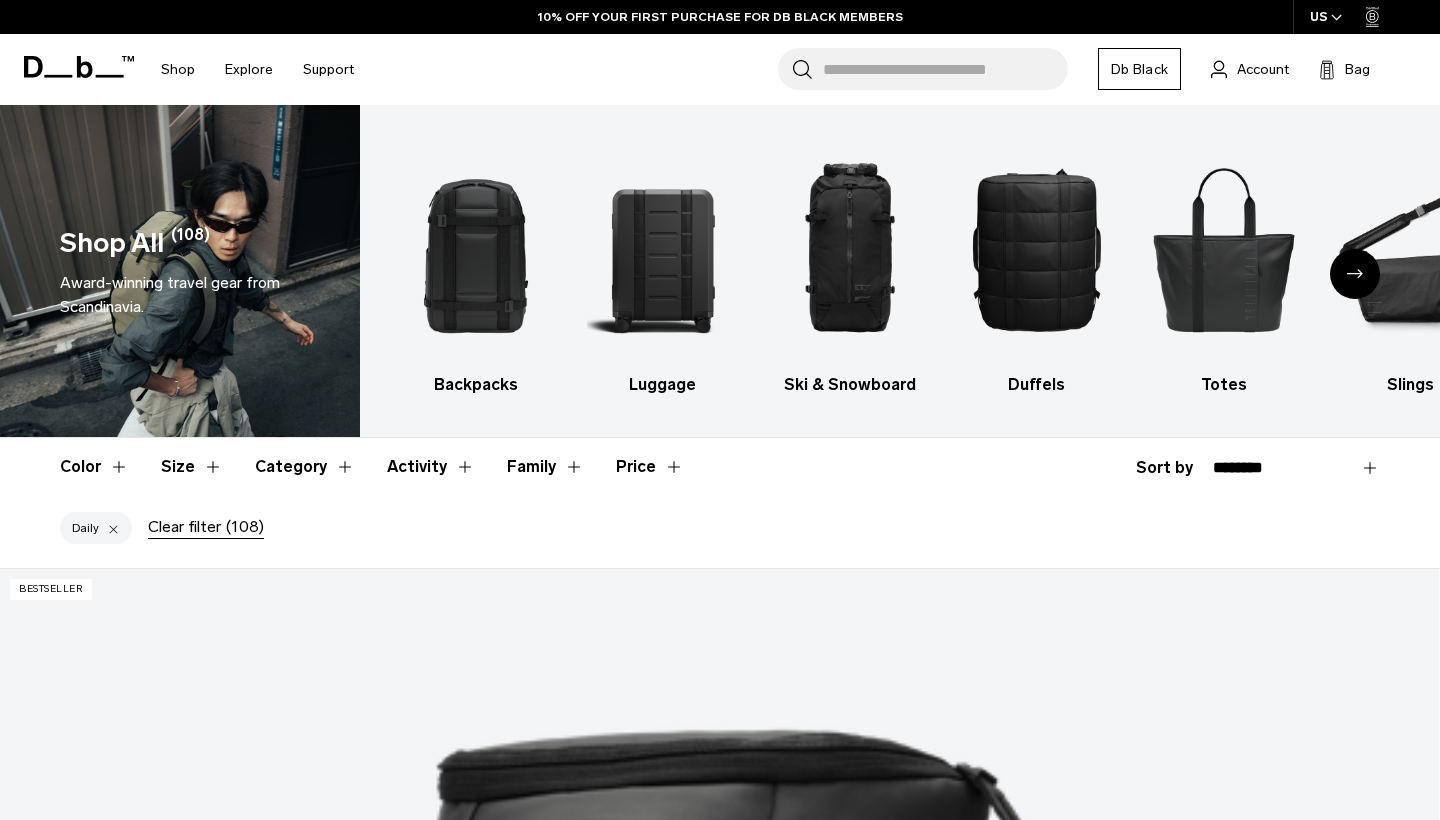 scroll, scrollTop: 0, scrollLeft: 0, axis: both 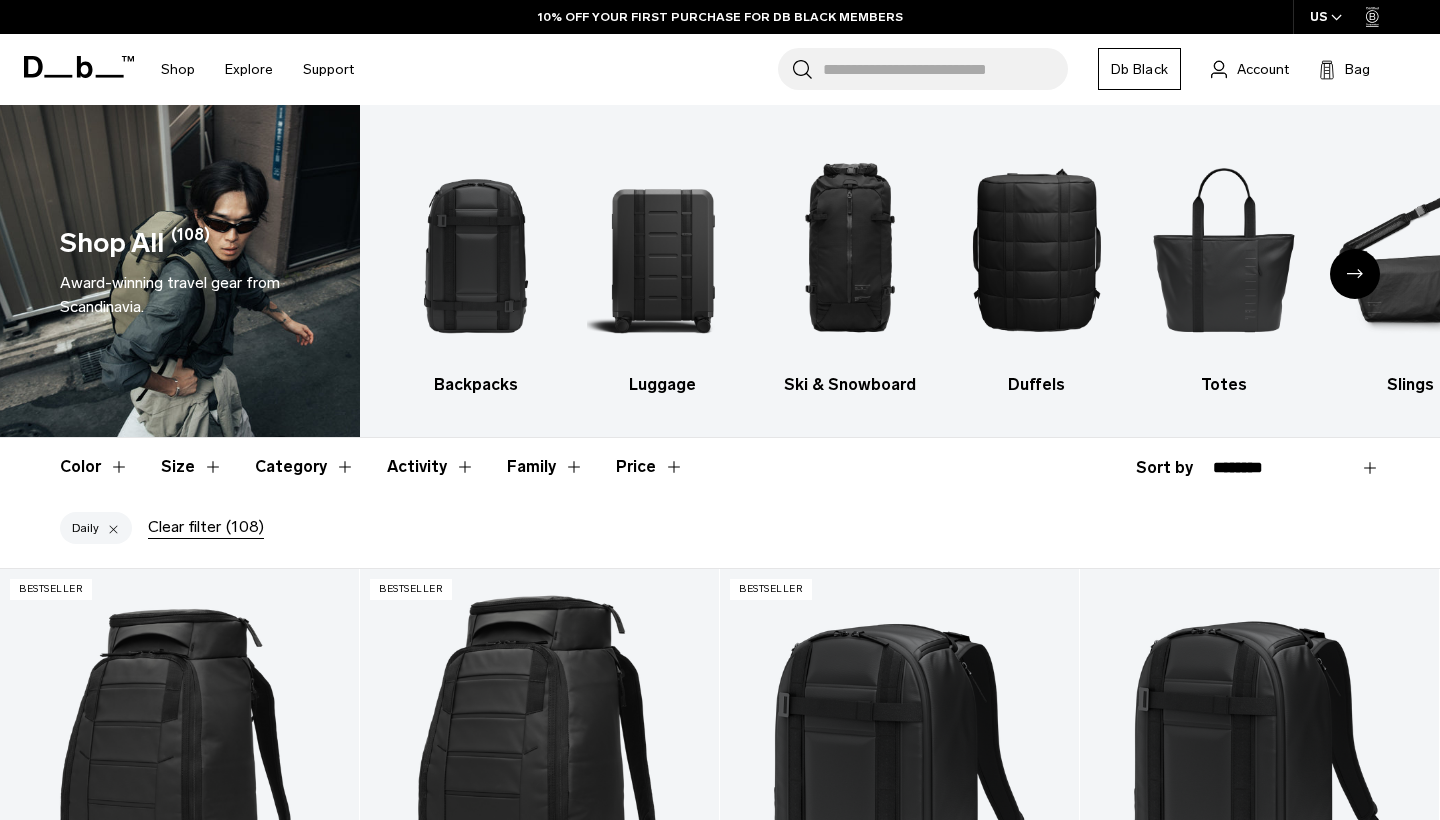 click at bounding box center (1355, 274) 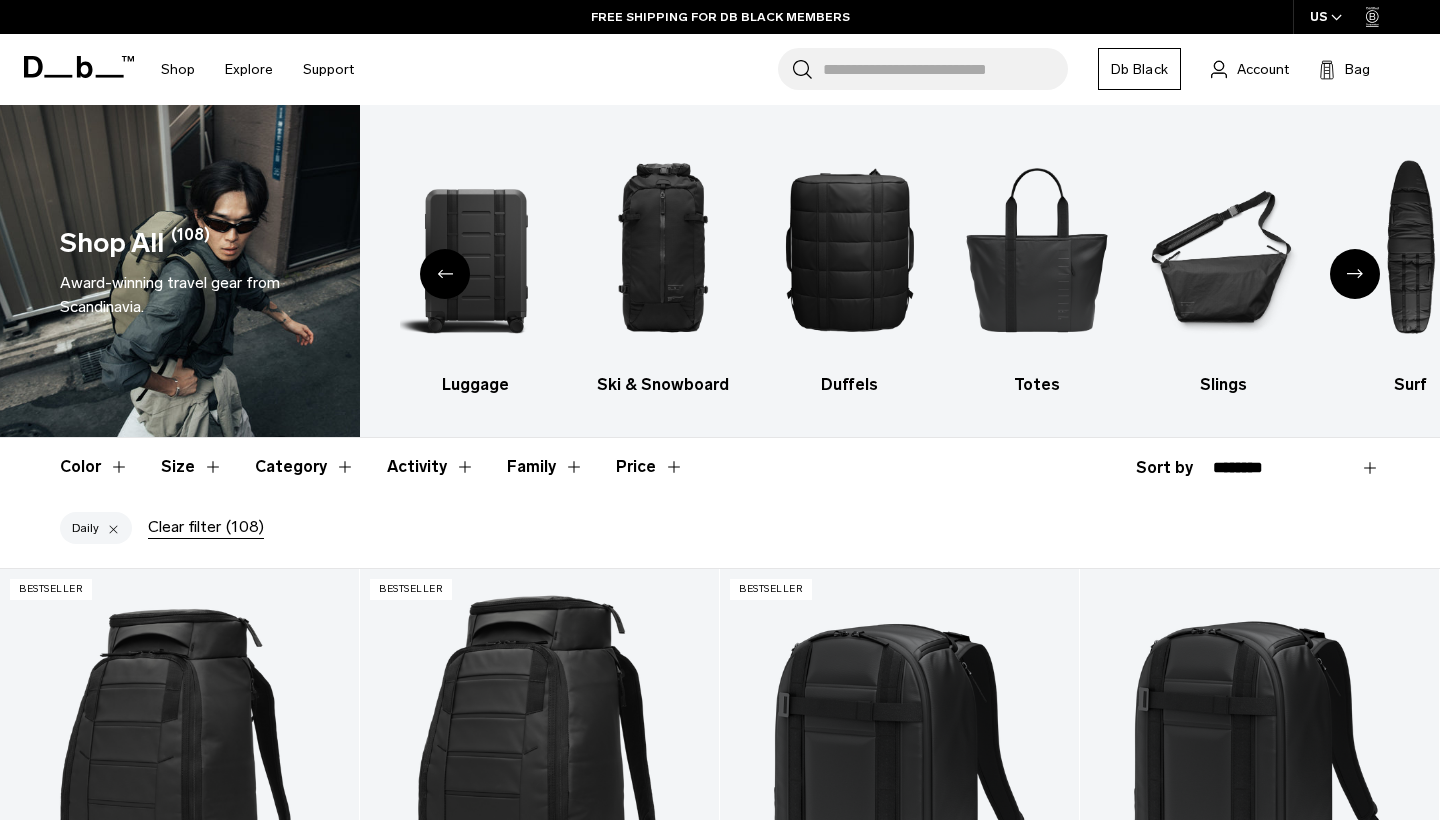 click at bounding box center (1355, 274) 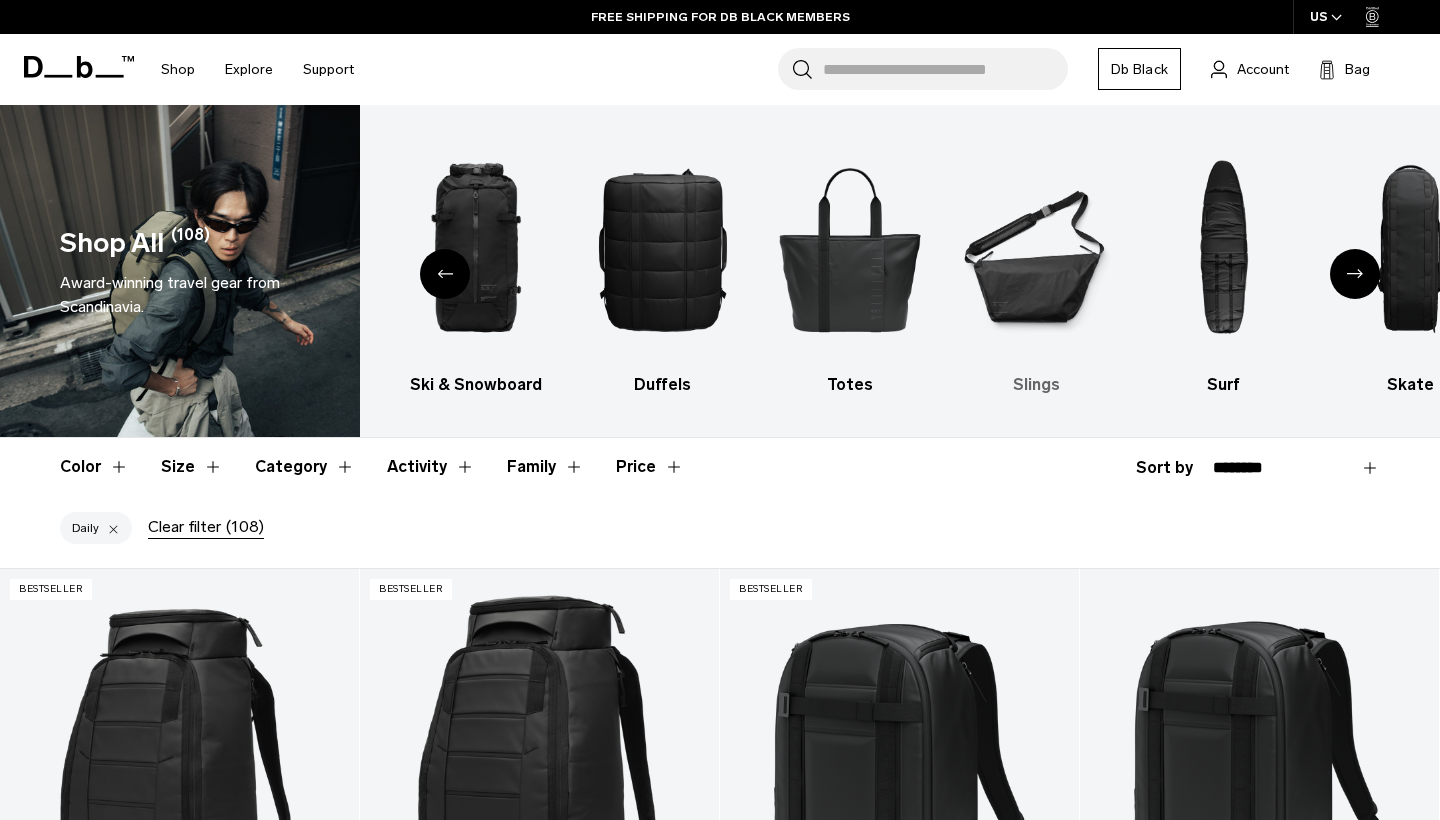 click at bounding box center [1037, 249] 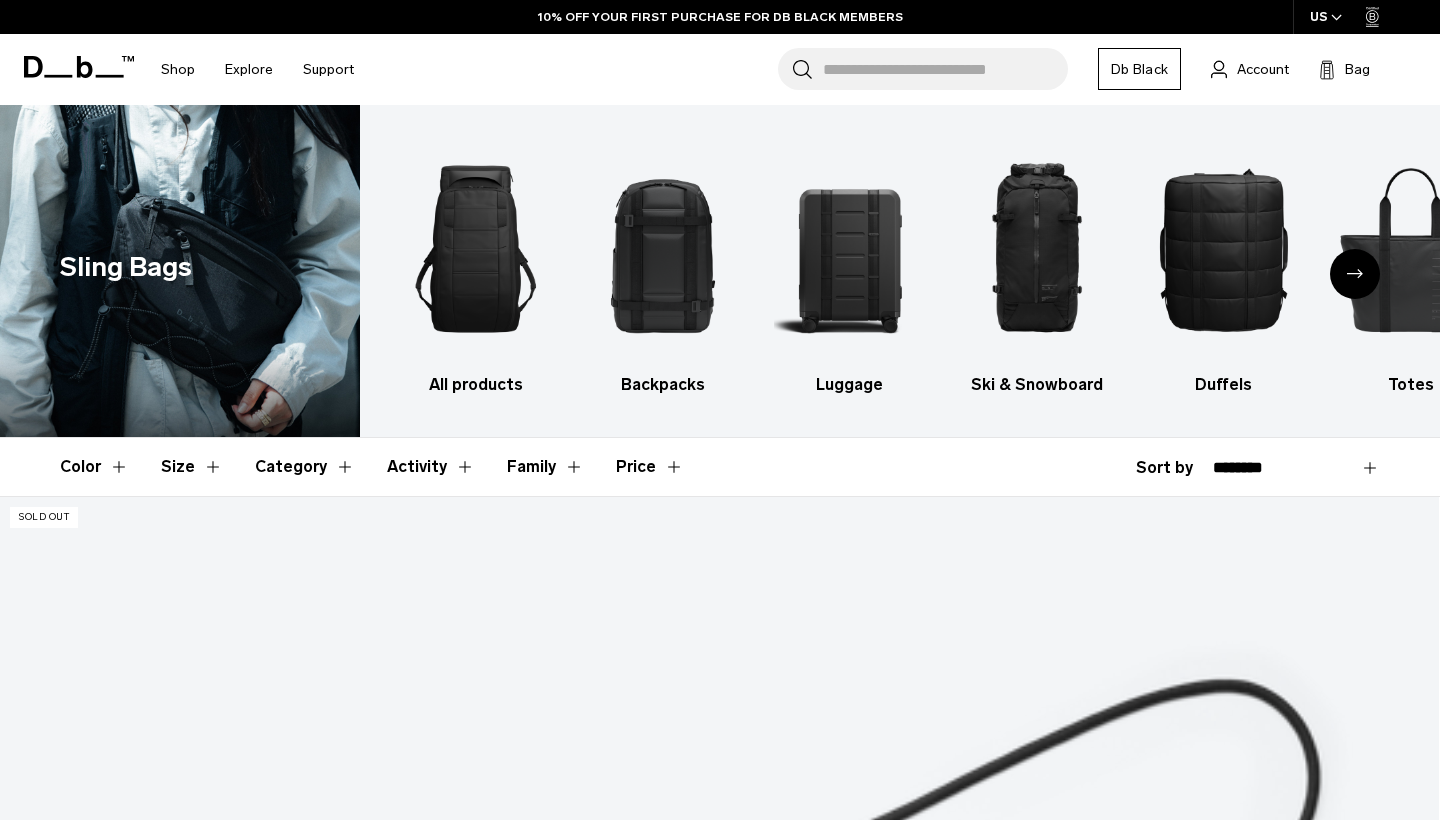 scroll, scrollTop: 0, scrollLeft: 0, axis: both 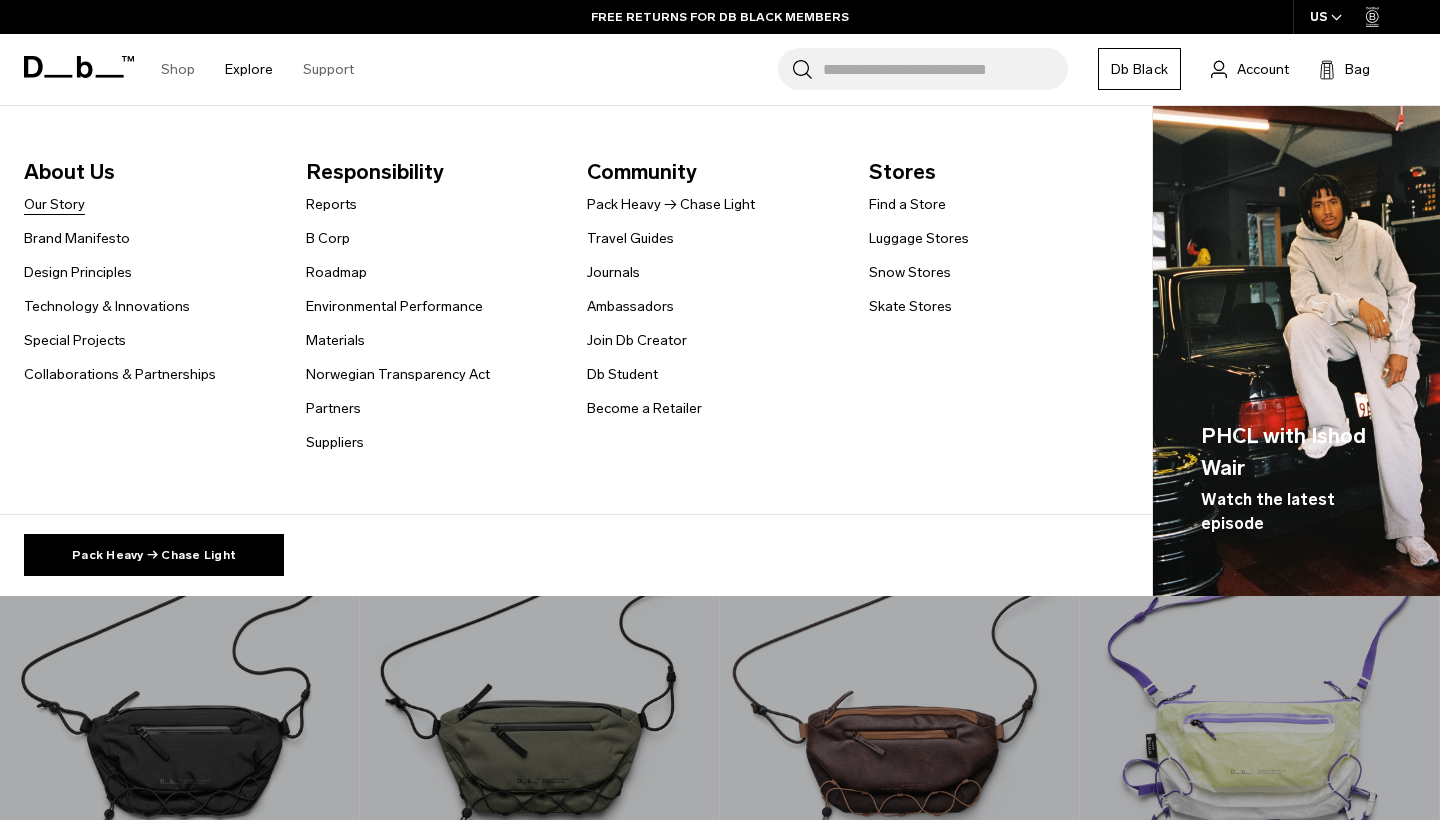 click on "Our Story" at bounding box center (54, 204) 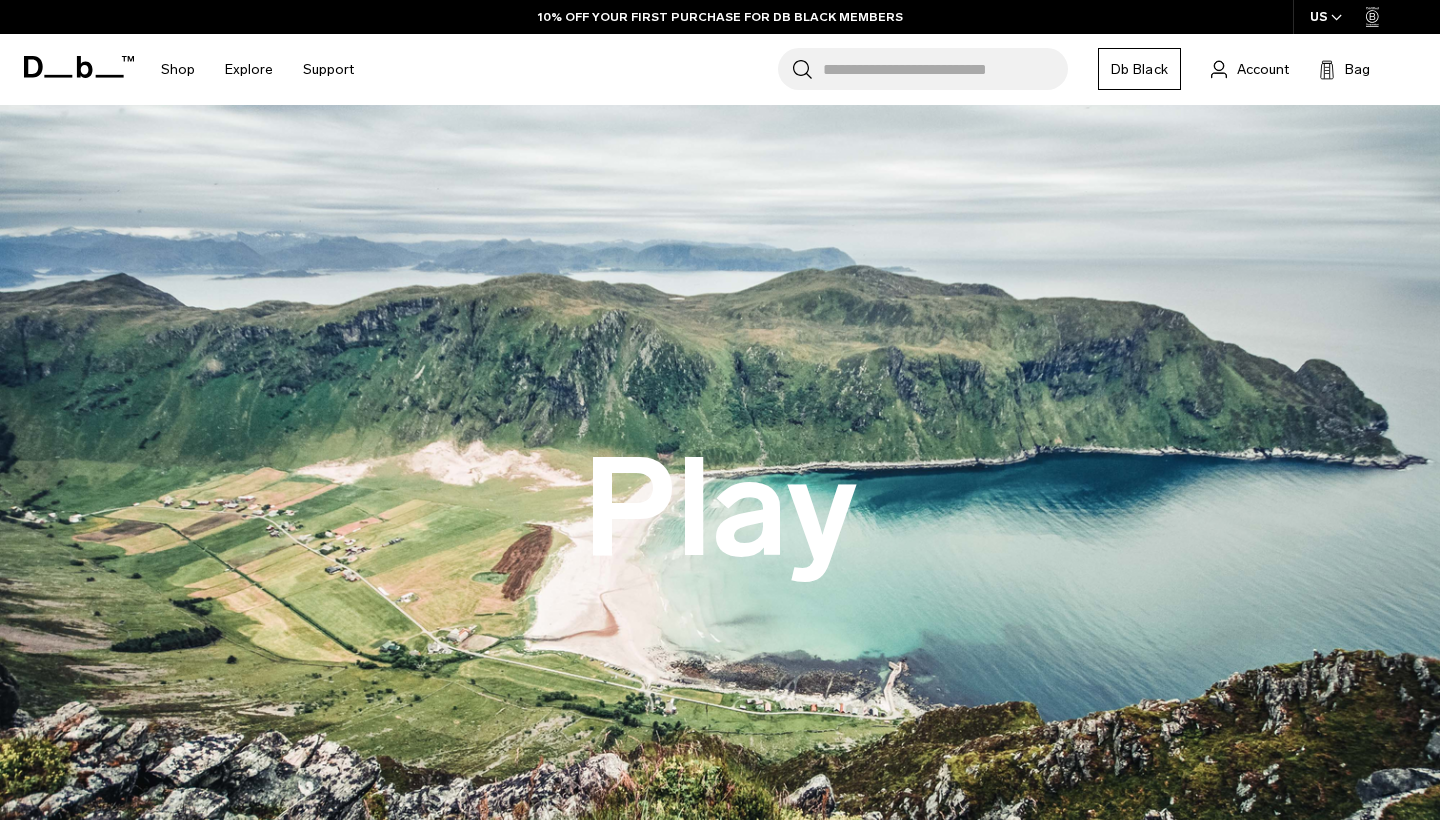 scroll, scrollTop: 0, scrollLeft: 0, axis: both 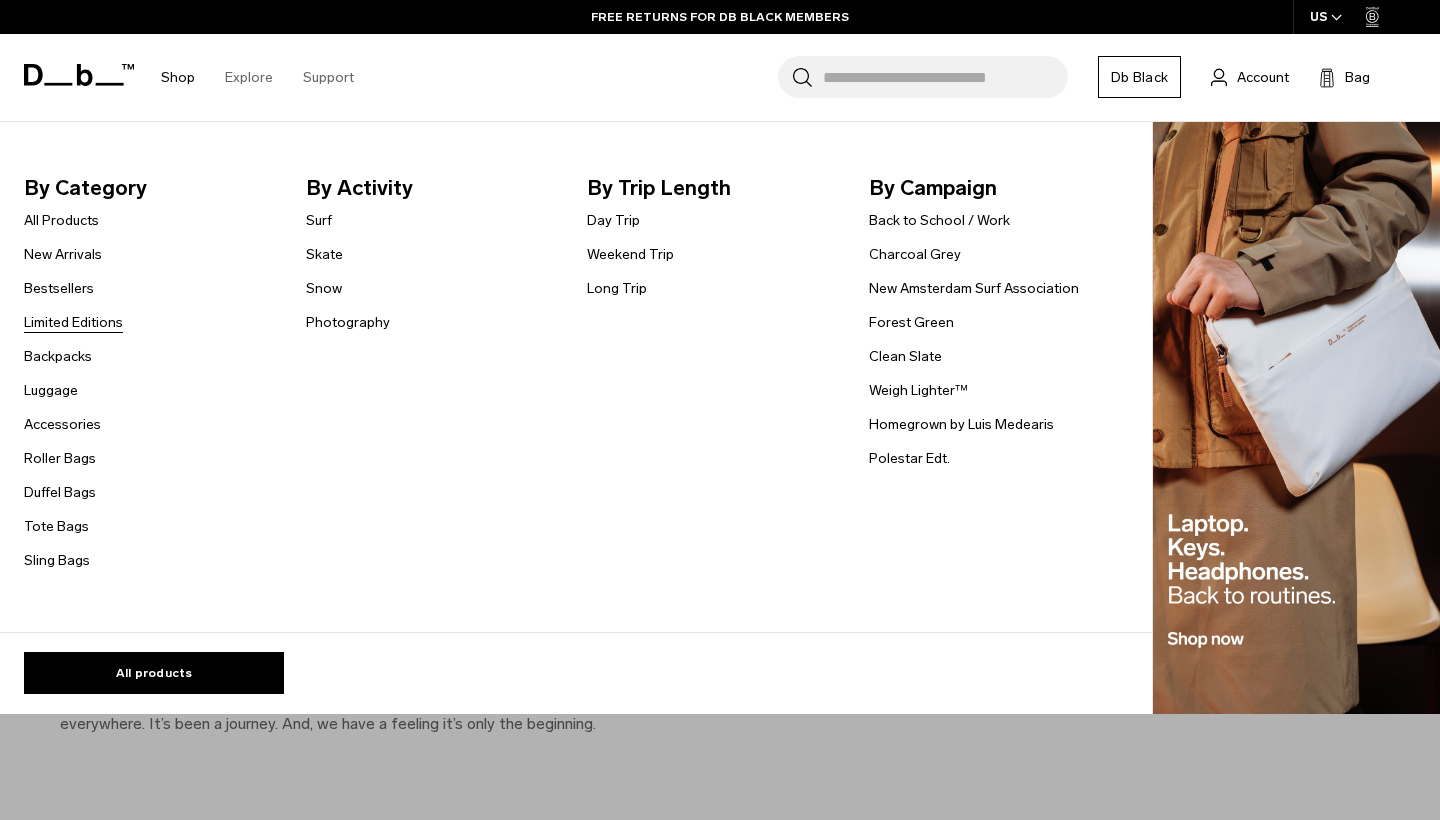 click on "Limited Editions" at bounding box center [73, 322] 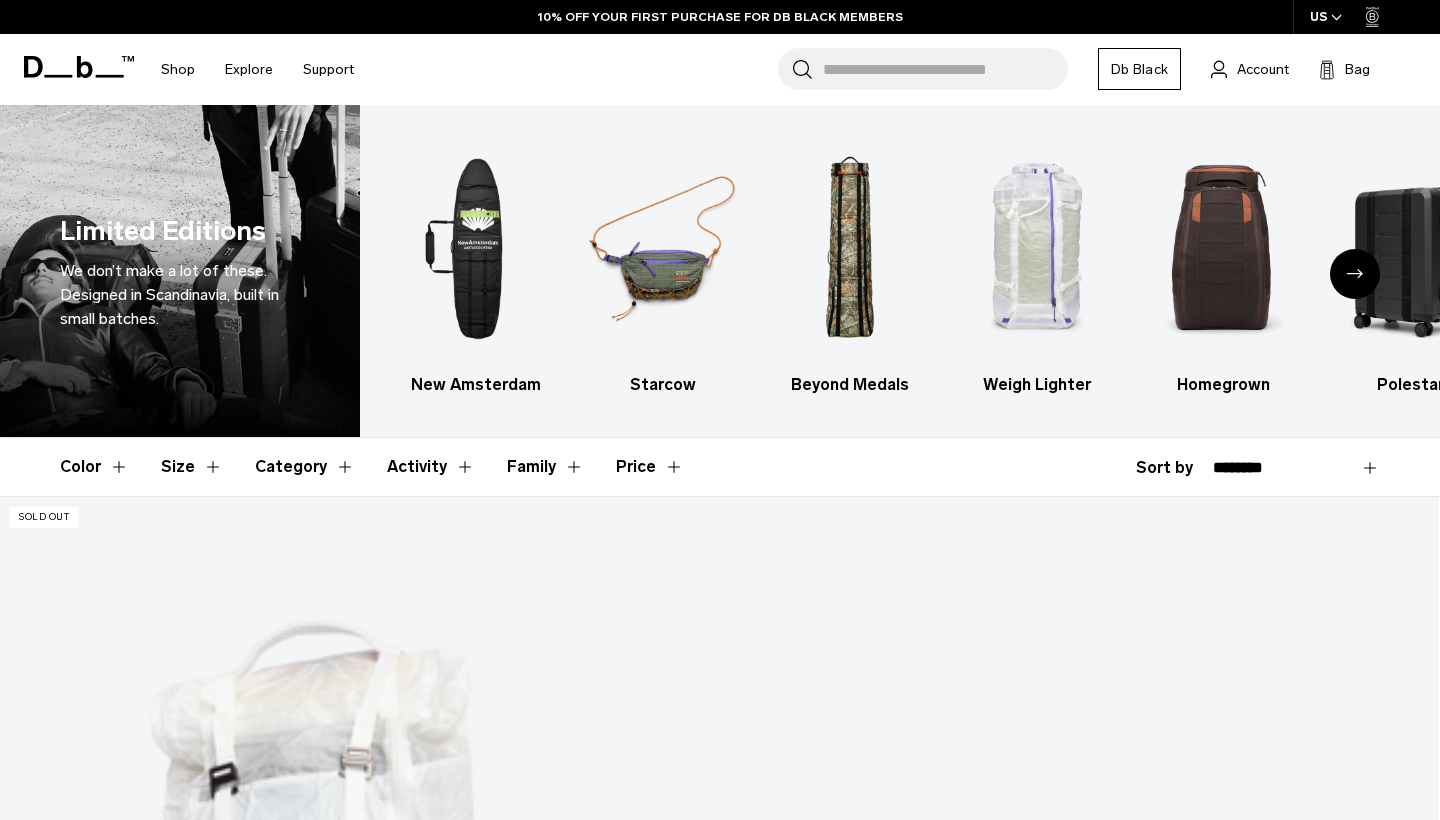 scroll, scrollTop: 0, scrollLeft: 0, axis: both 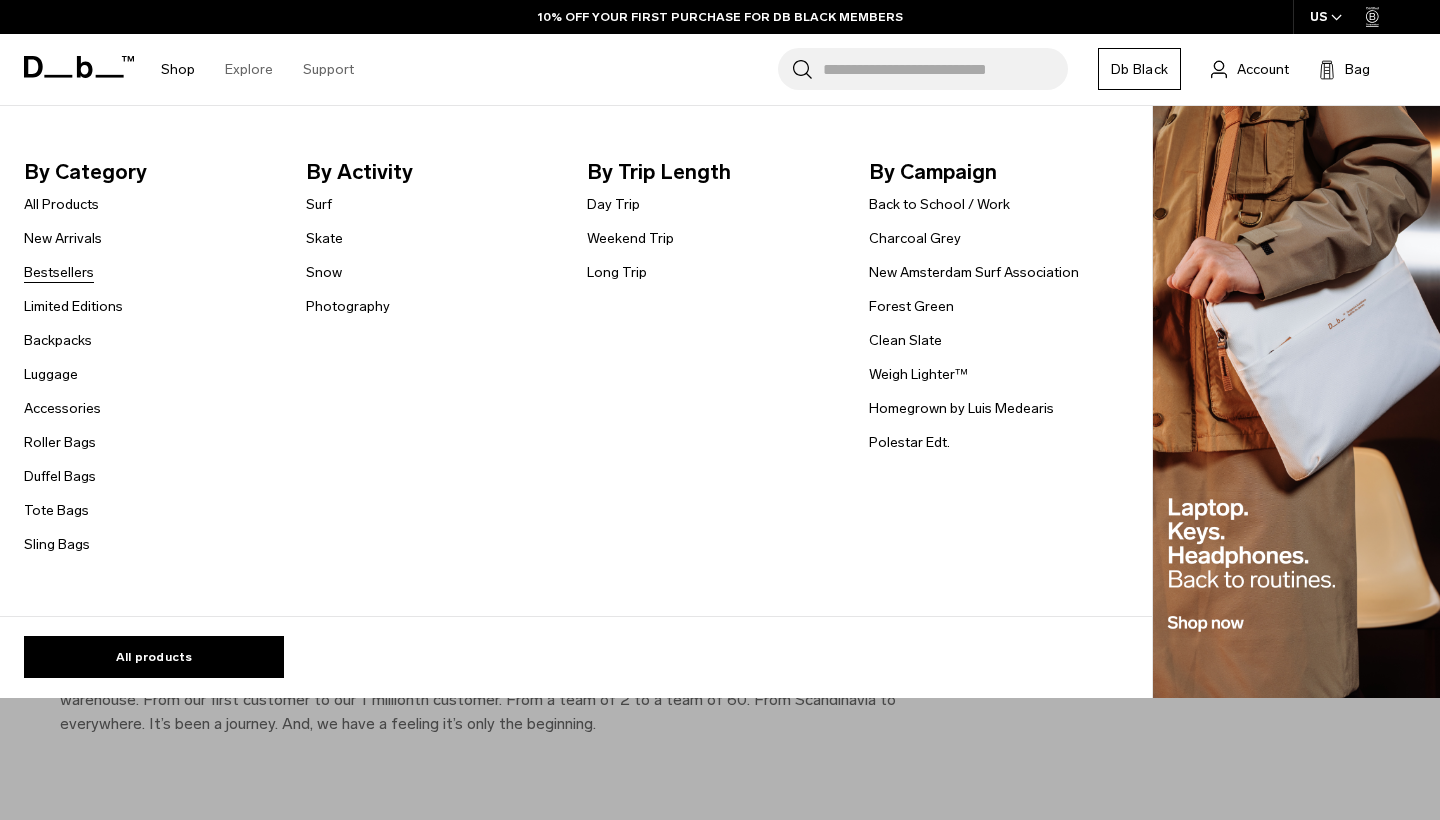 click on "Bestsellers" at bounding box center (59, 272) 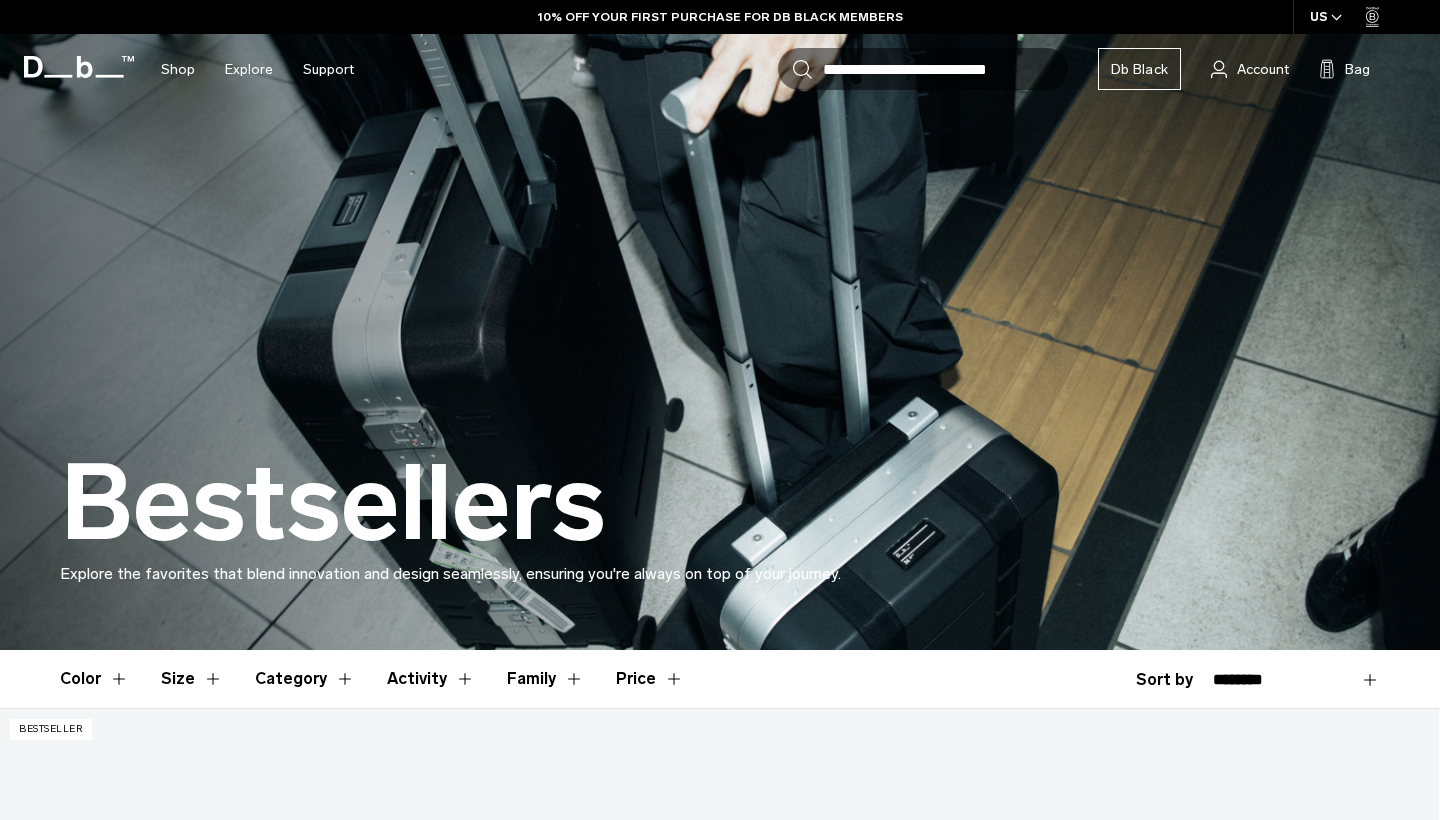 scroll, scrollTop: 0, scrollLeft: 0, axis: both 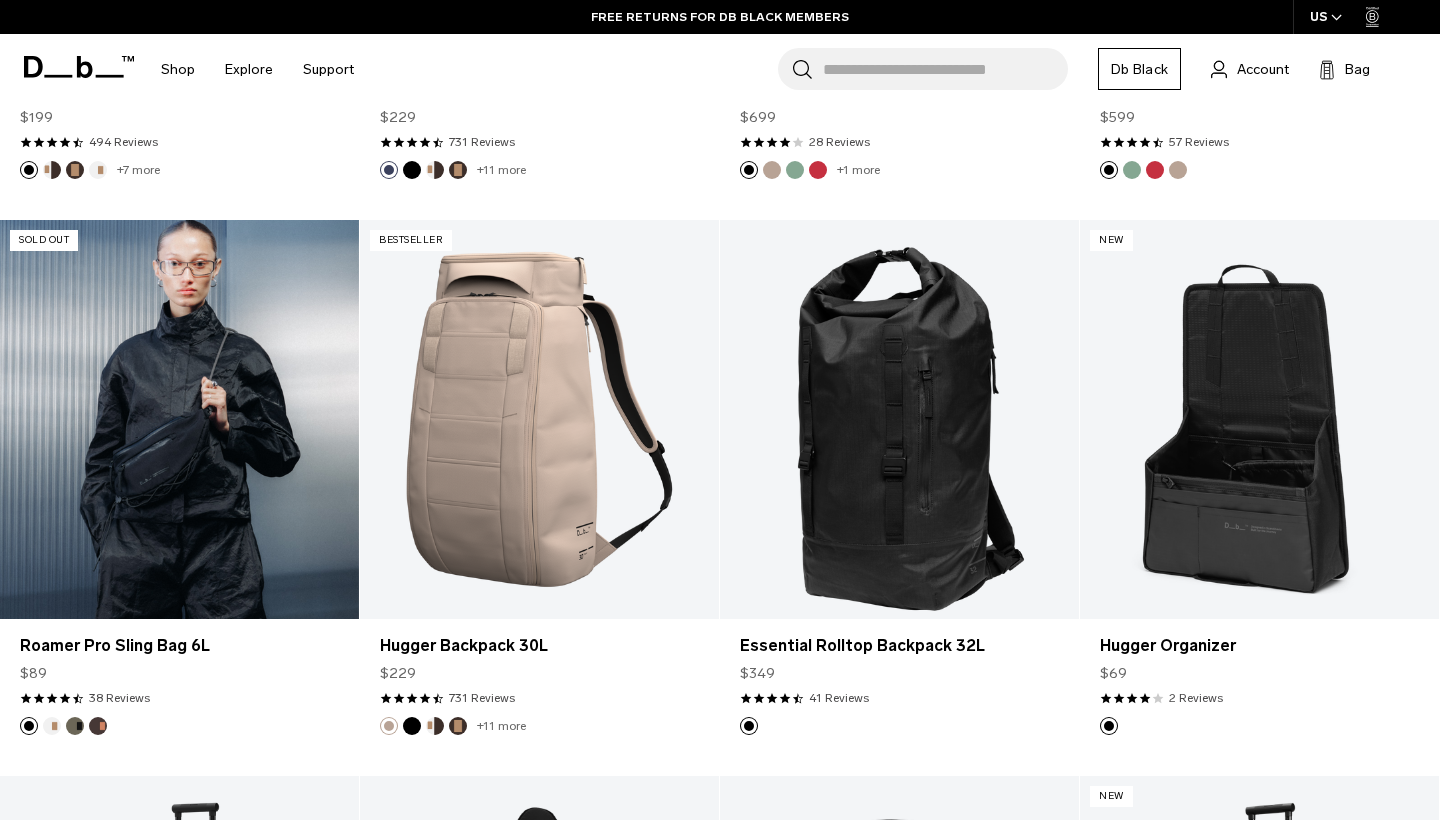 click at bounding box center [179, 419] 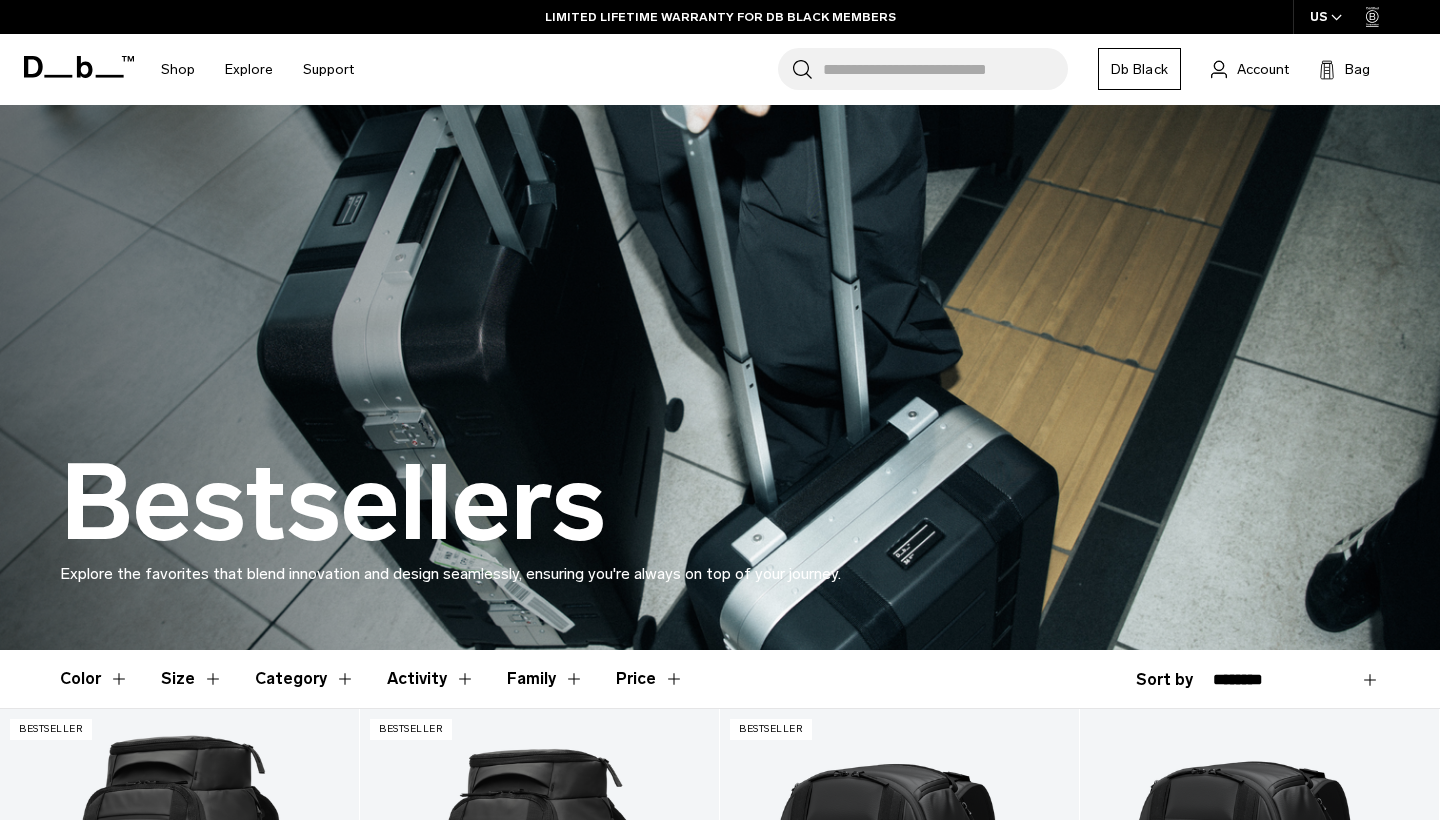 scroll, scrollTop: 0, scrollLeft: 0, axis: both 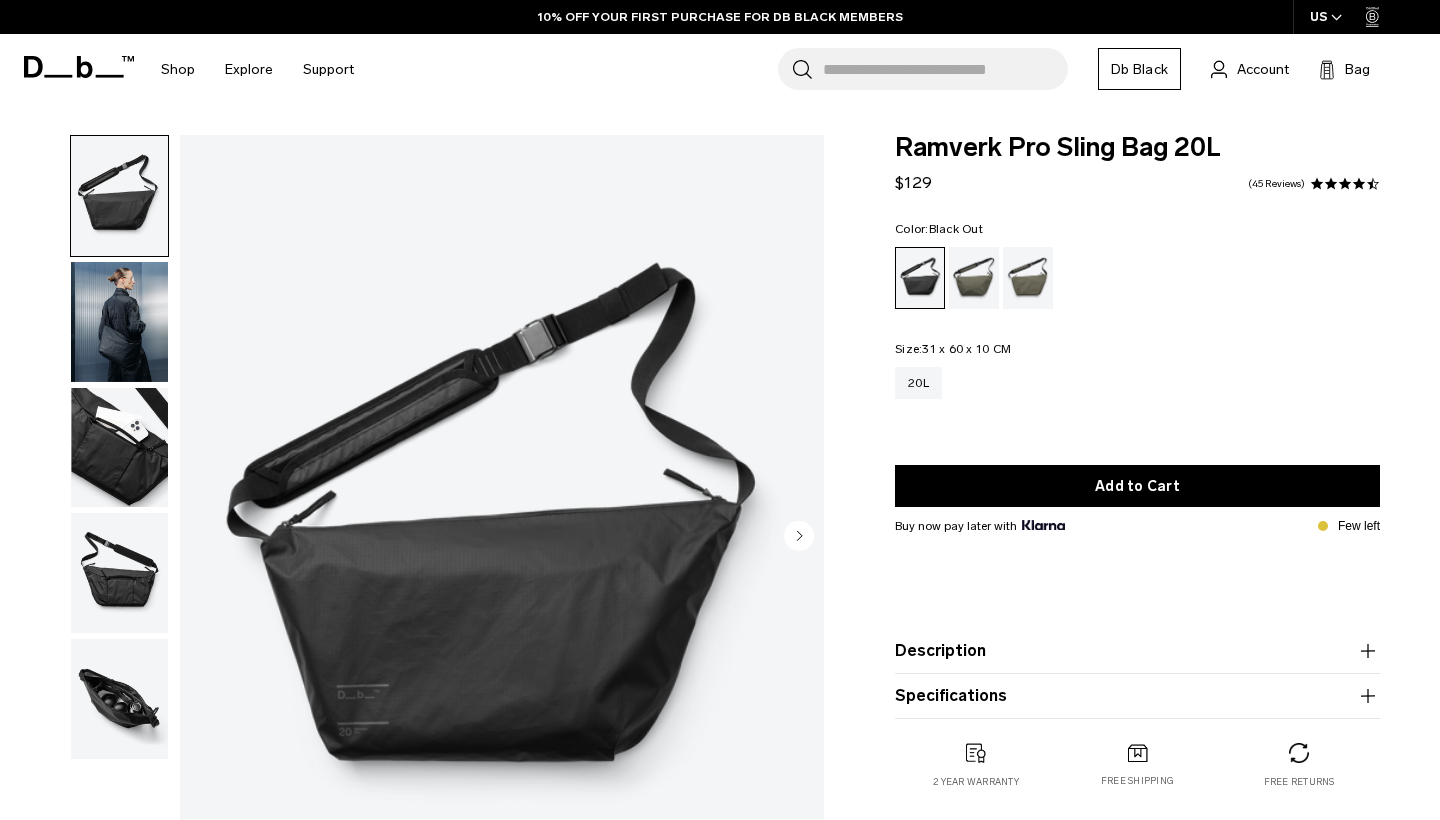 click at bounding box center [119, 322] 